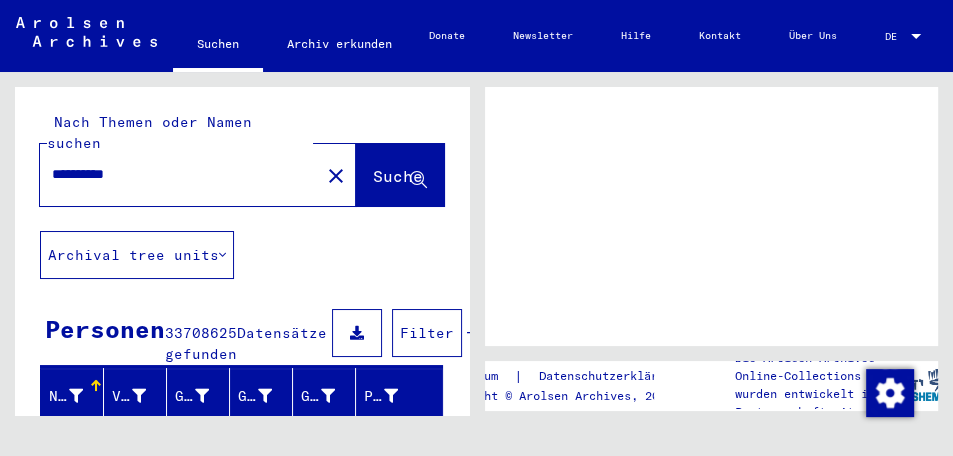 scroll, scrollTop: 0, scrollLeft: 0, axis: both 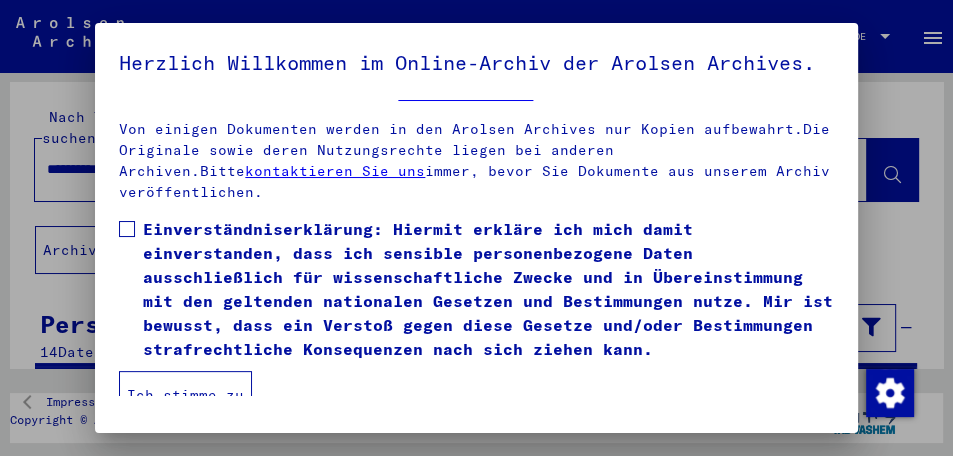 click at bounding box center (127, 229) 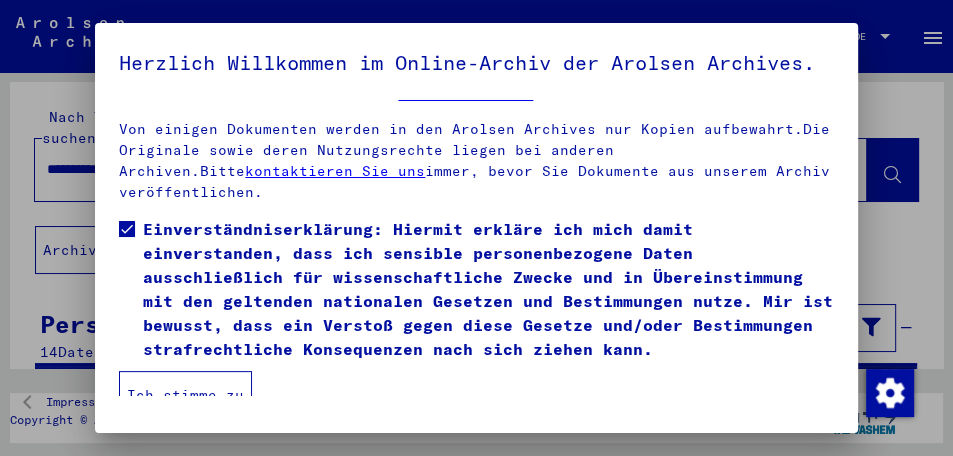 click on "Ich stimme zu" at bounding box center [185, 395] 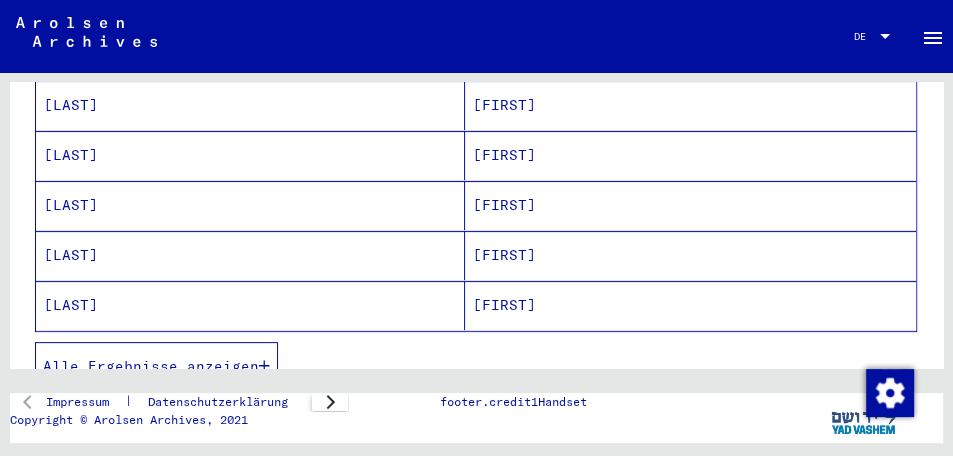 scroll, scrollTop: 345, scrollLeft: 0, axis: vertical 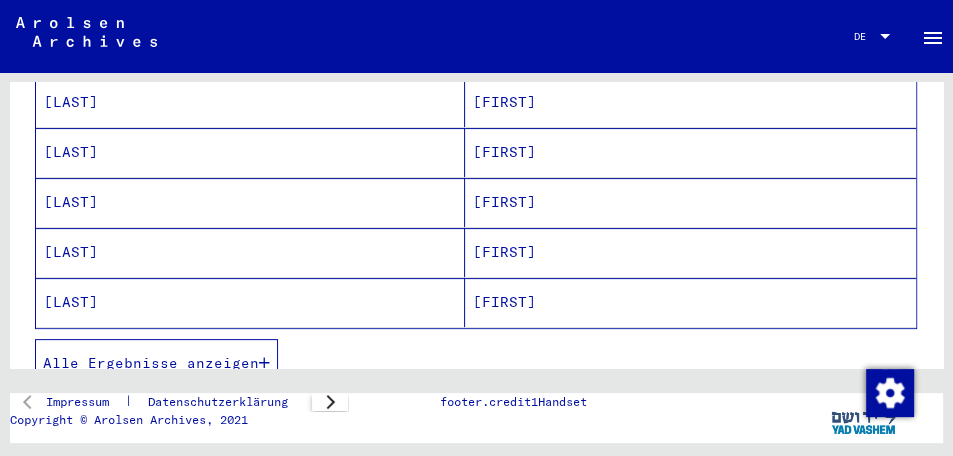 click on "Alle Ergebnisse anzeigen" at bounding box center [151, 363] 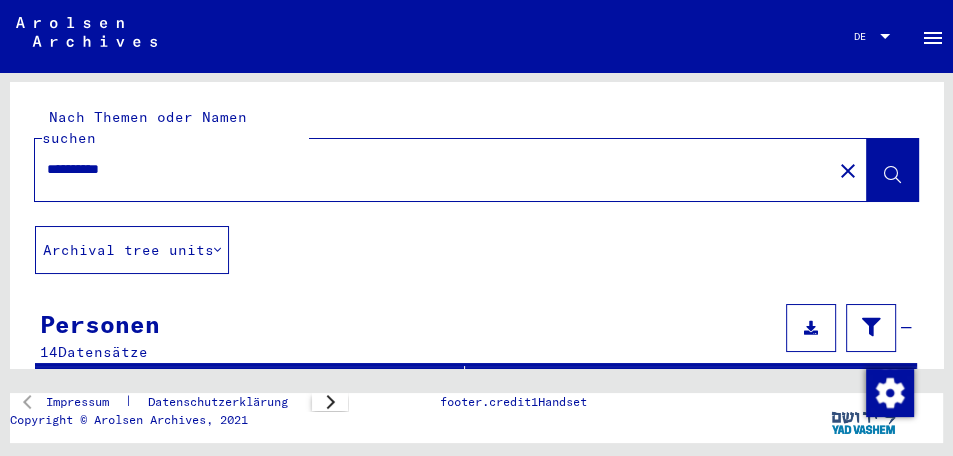 scroll, scrollTop: 0, scrollLeft: 0, axis: both 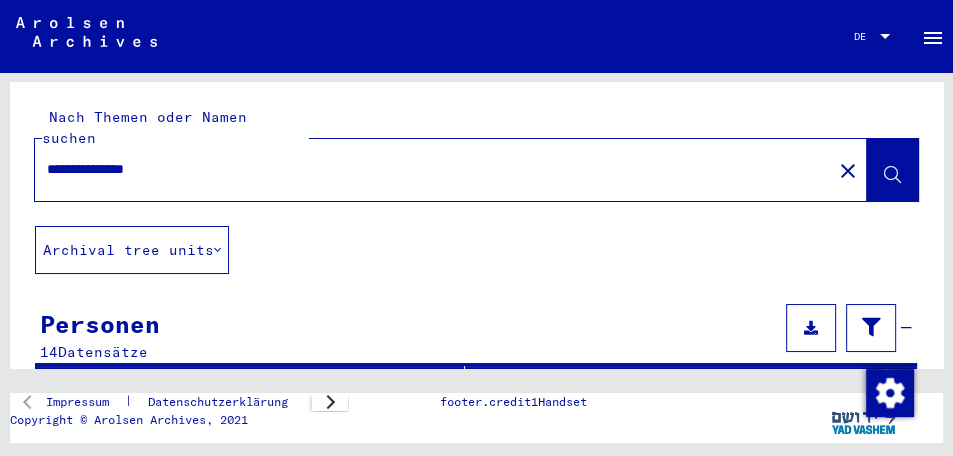 type on "**********" 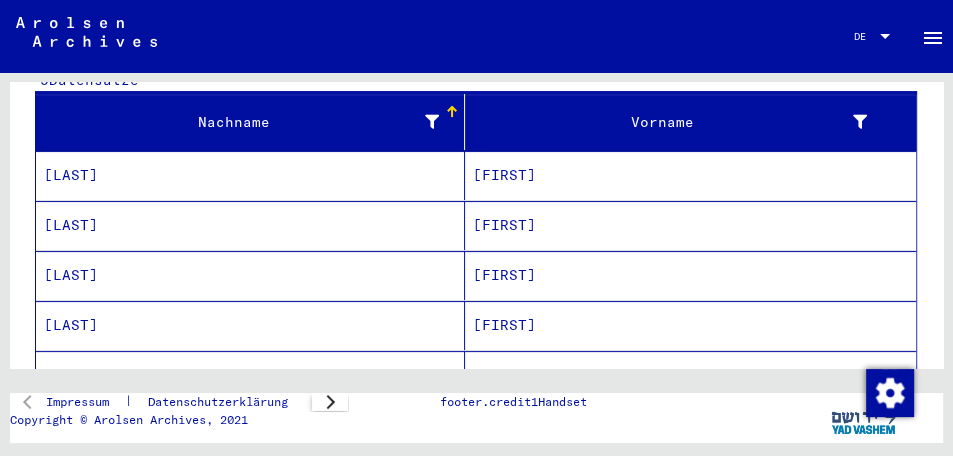 scroll, scrollTop: 310, scrollLeft: 0, axis: vertical 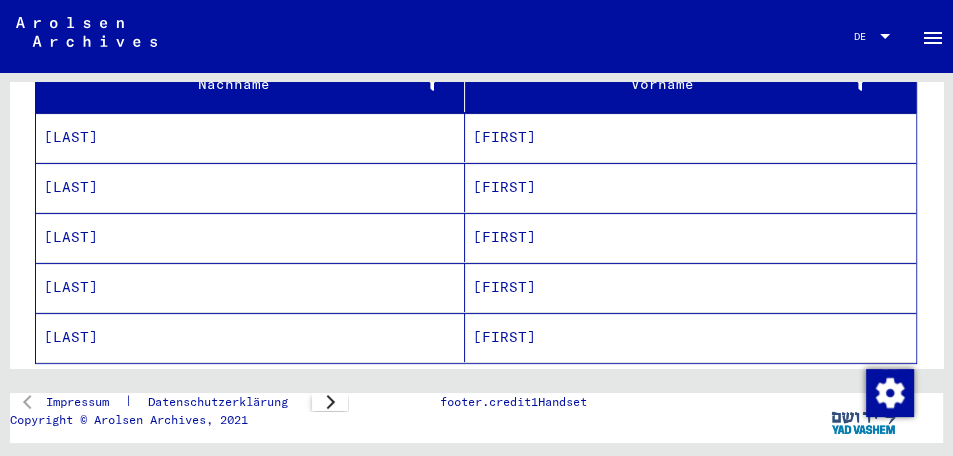click on "[LAST]" at bounding box center (250, 137) 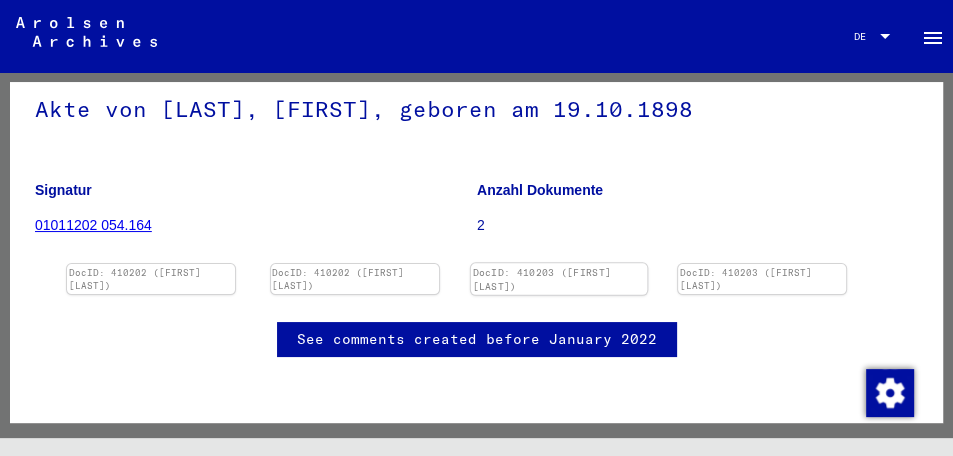 scroll, scrollTop: 0, scrollLeft: 0, axis: both 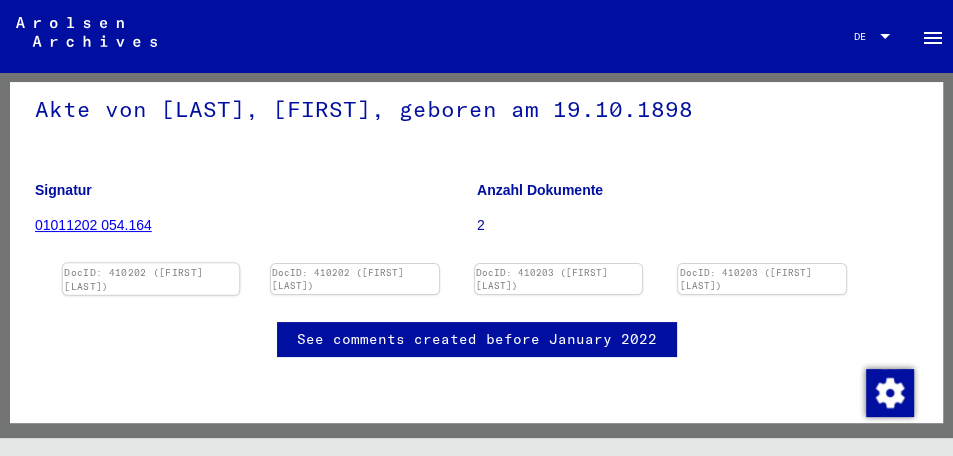 click at bounding box center (151, 263) 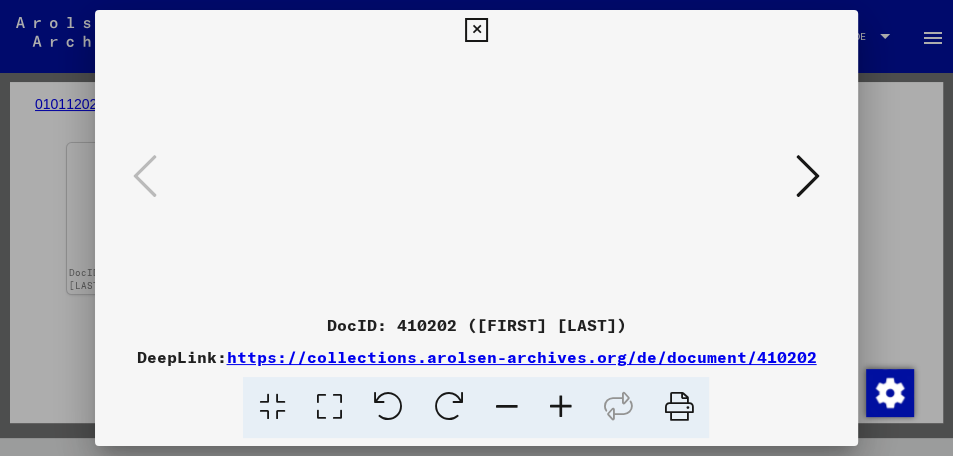 click at bounding box center [808, 176] 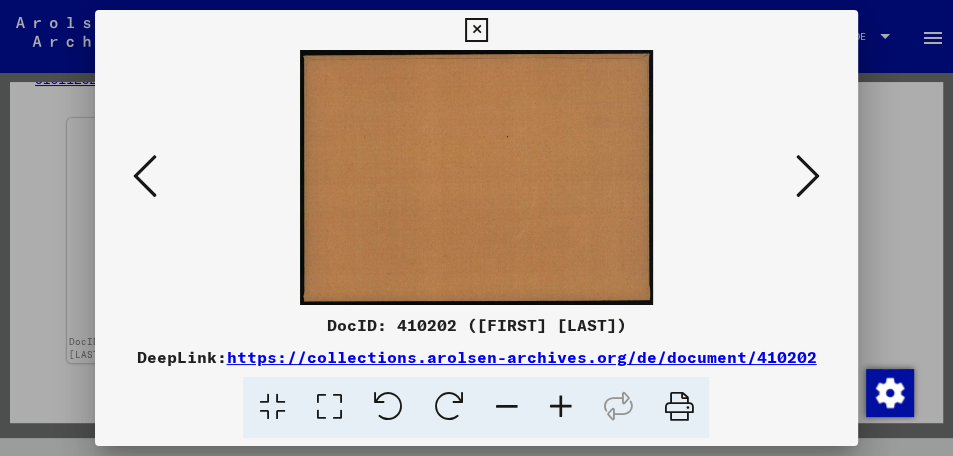 click at bounding box center [808, 176] 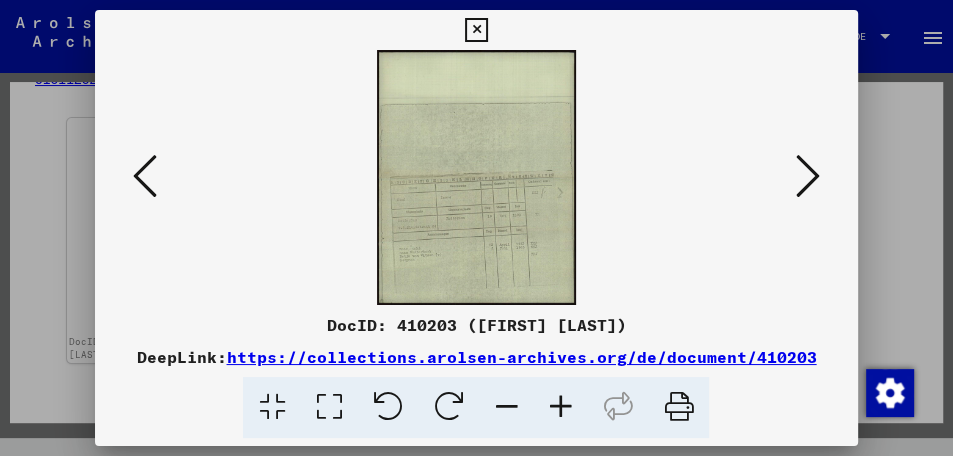 click at bounding box center (476, 177) 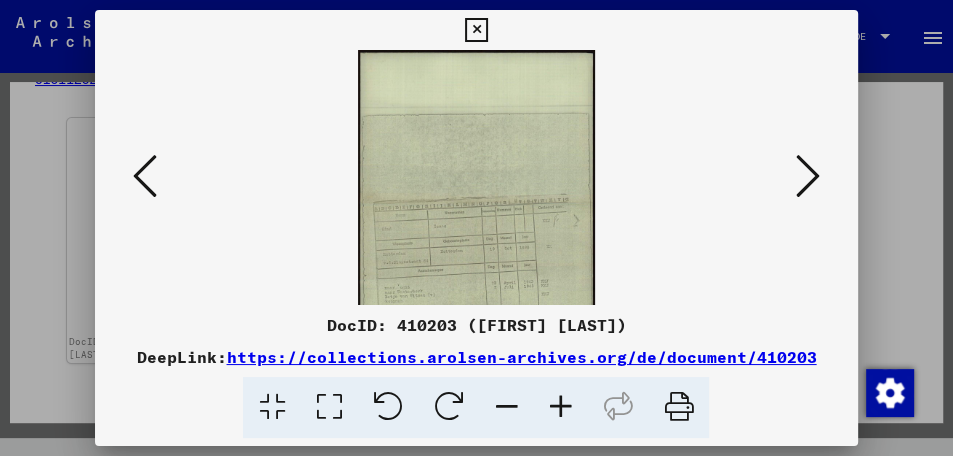 click at bounding box center [560, 407] 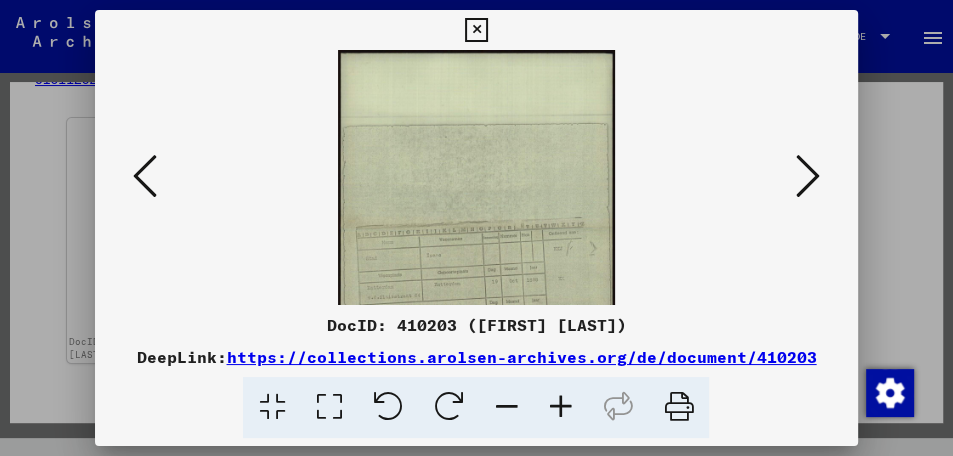click at bounding box center (560, 407) 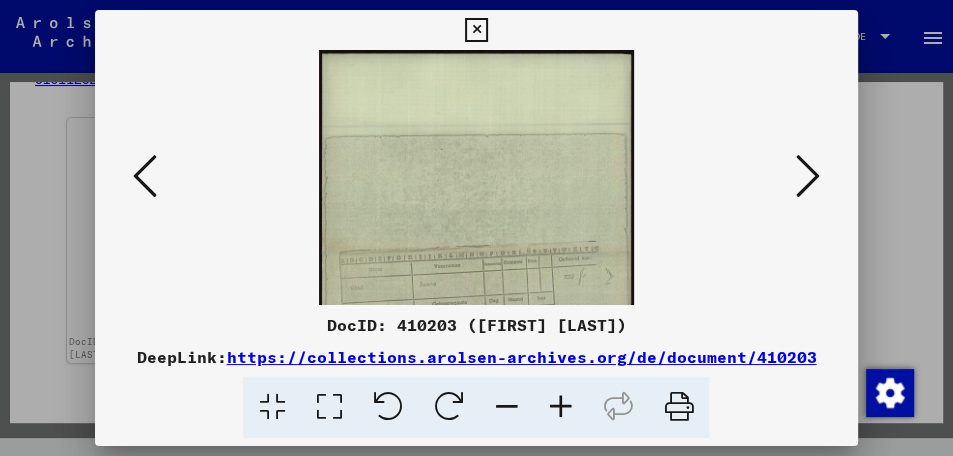 click at bounding box center [560, 407] 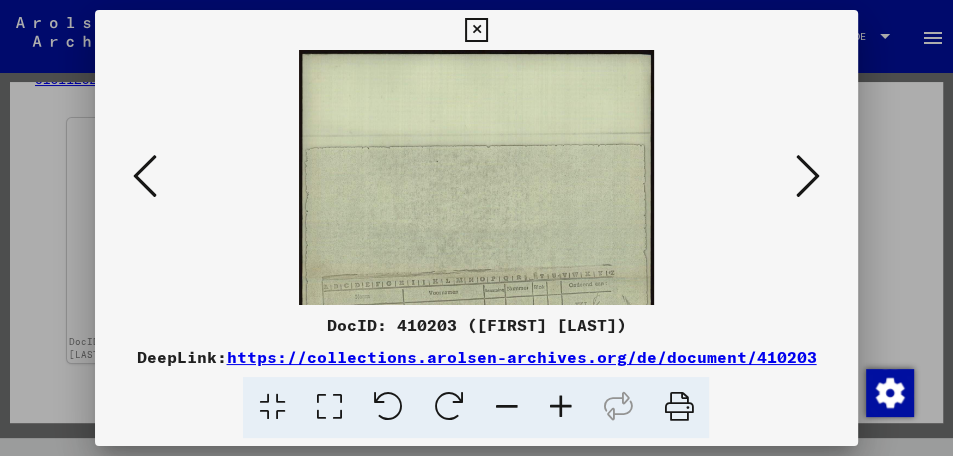 click at bounding box center [560, 407] 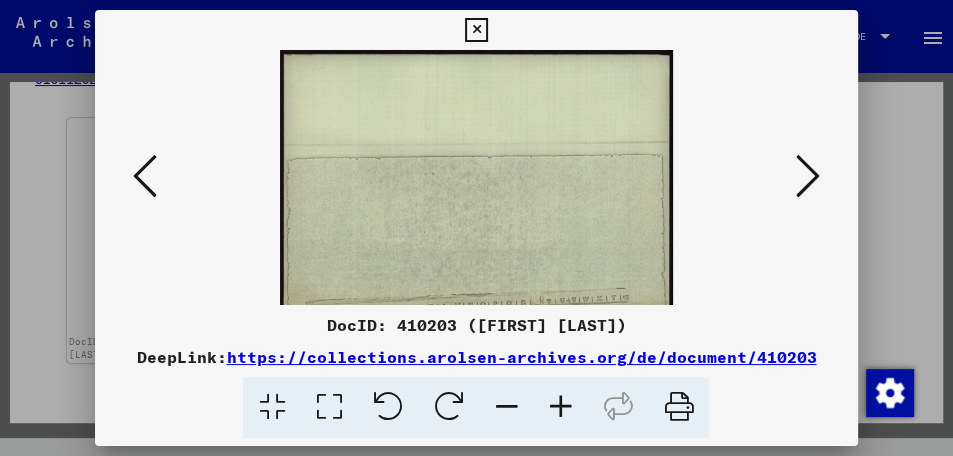 scroll, scrollTop: 0, scrollLeft: 0, axis: both 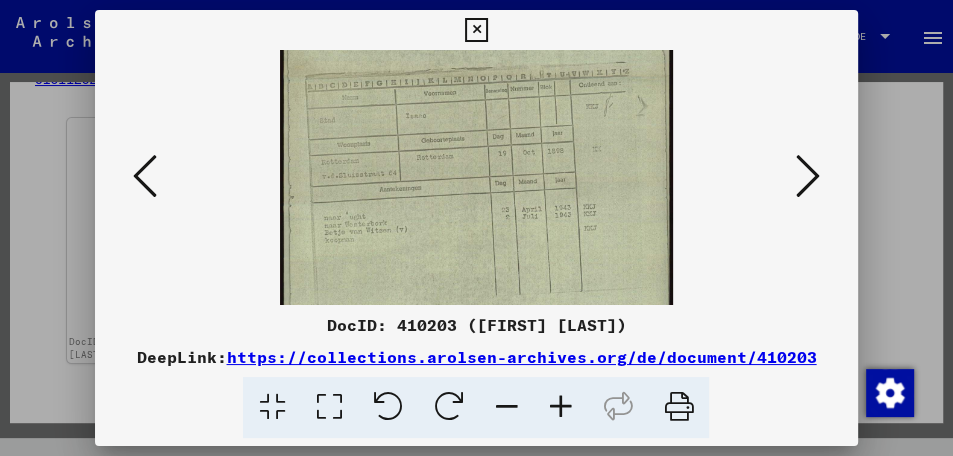drag, startPoint x: 544, startPoint y: 294, endPoint x: 519, endPoint y: 68, distance: 227.37854 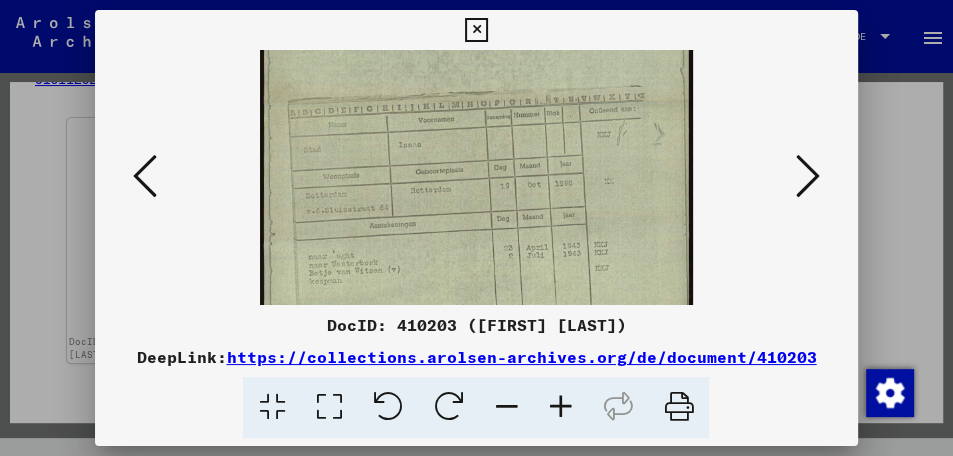 click at bounding box center [560, 407] 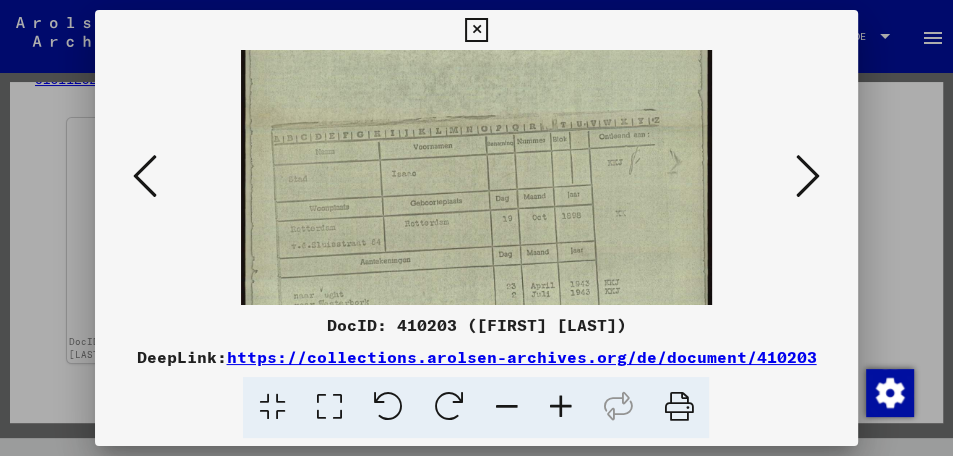 click at bounding box center (560, 407) 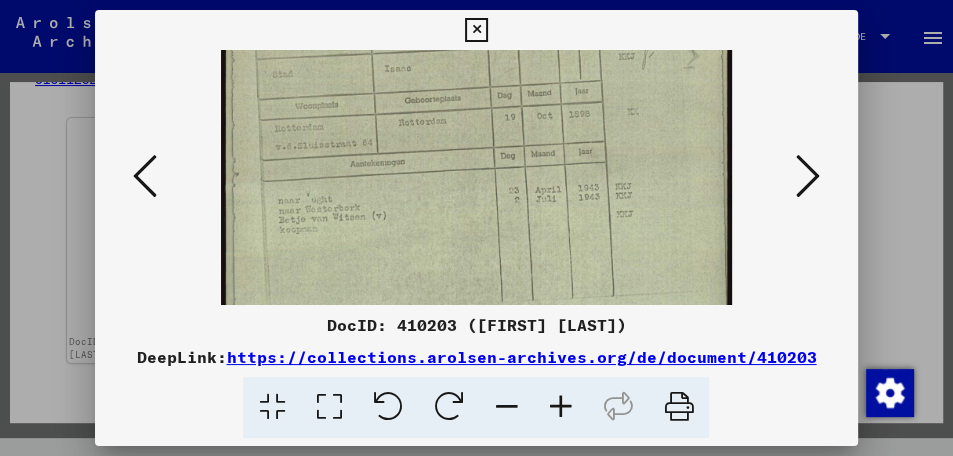 drag, startPoint x: 580, startPoint y: 260, endPoint x: 578, endPoint y: 126, distance: 134.01492 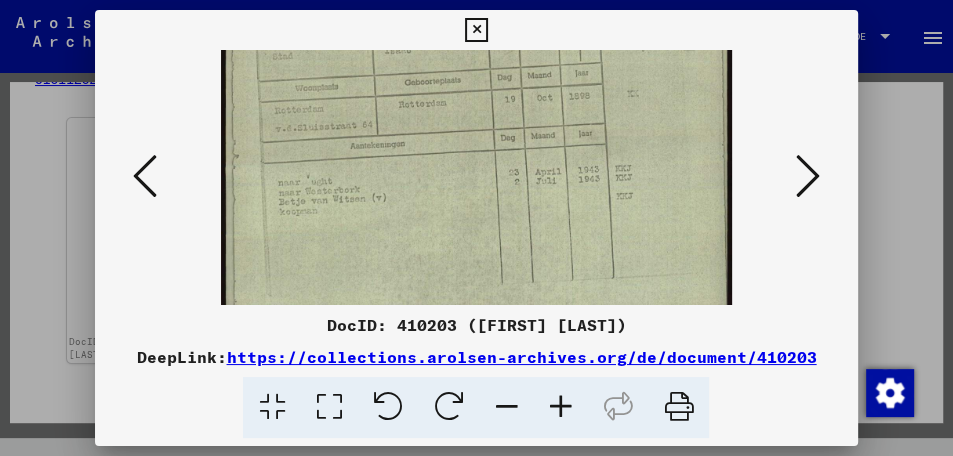 scroll, scrollTop: 382, scrollLeft: 0, axis: vertical 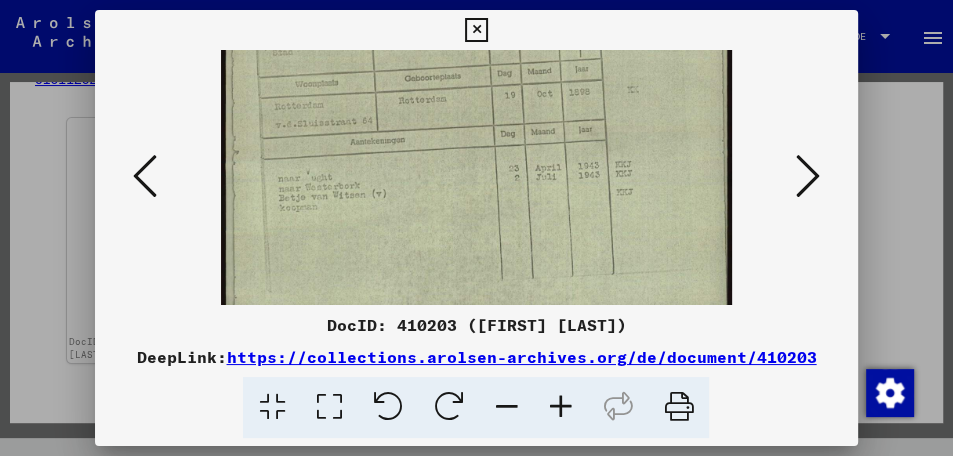 drag, startPoint x: 578, startPoint y: 126, endPoint x: 581, endPoint y: 104, distance: 22.203604 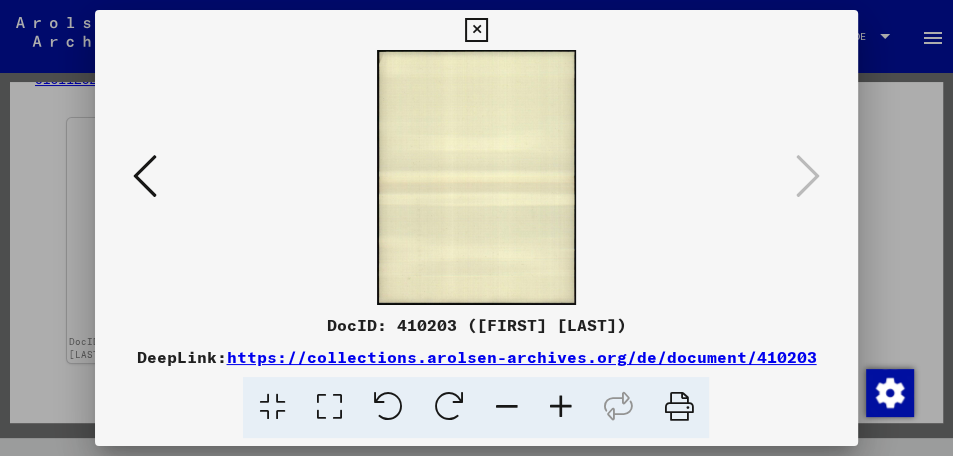 click at bounding box center (476, 228) 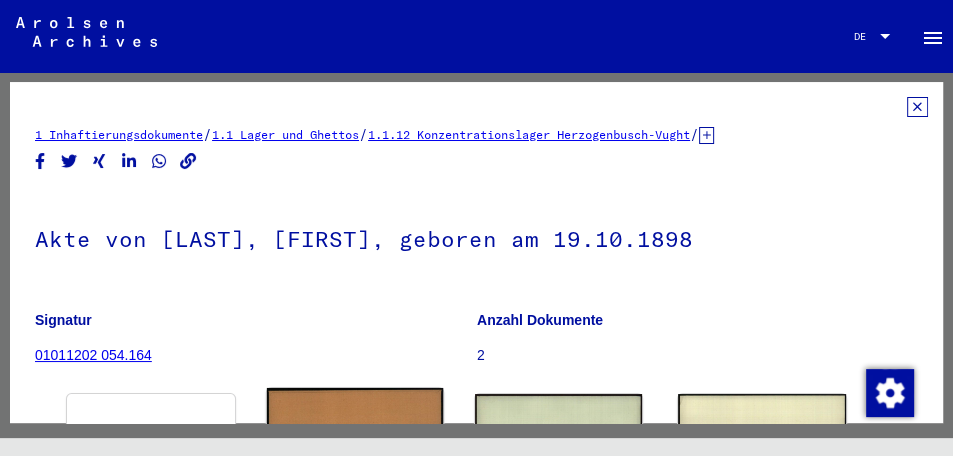 scroll, scrollTop: 0, scrollLeft: 0, axis: both 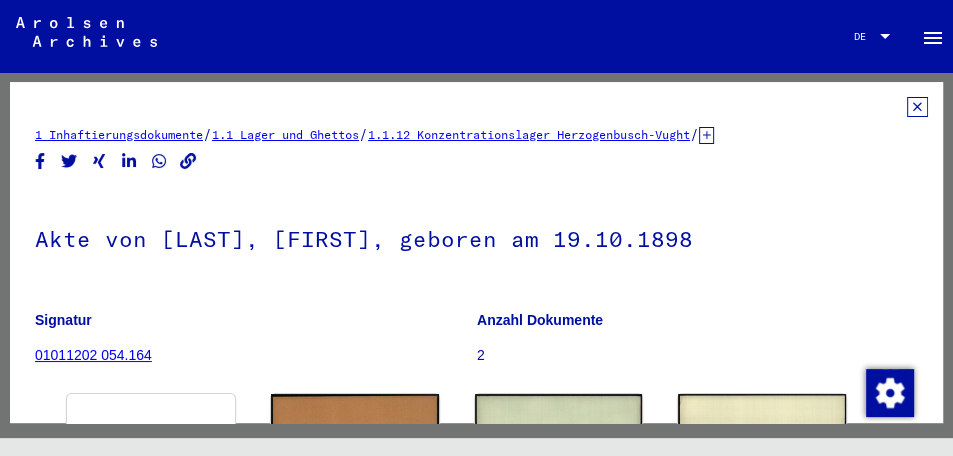 click at bounding box center (917, 107) 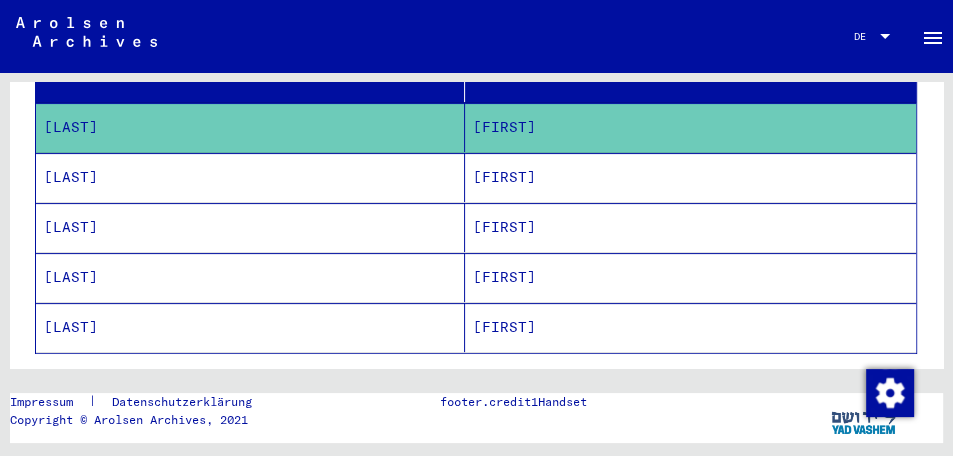 scroll, scrollTop: 316, scrollLeft: 0, axis: vertical 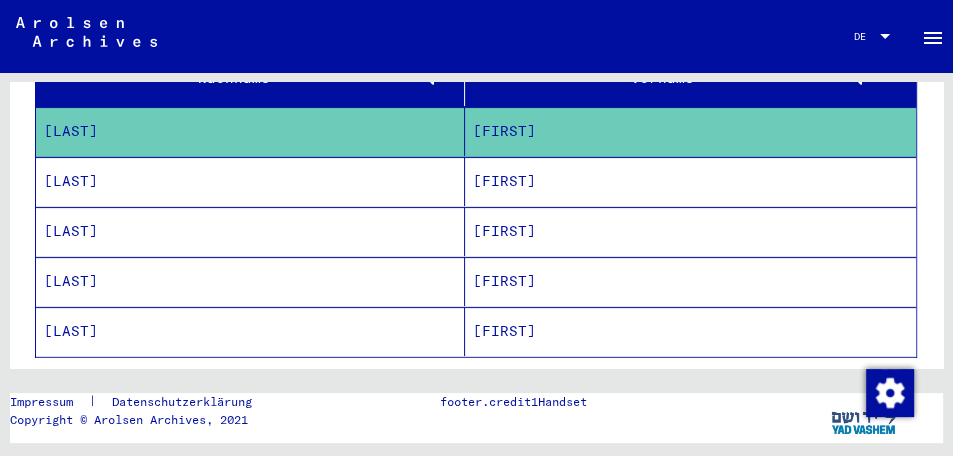 click on "[LAST]" at bounding box center [250, 131] 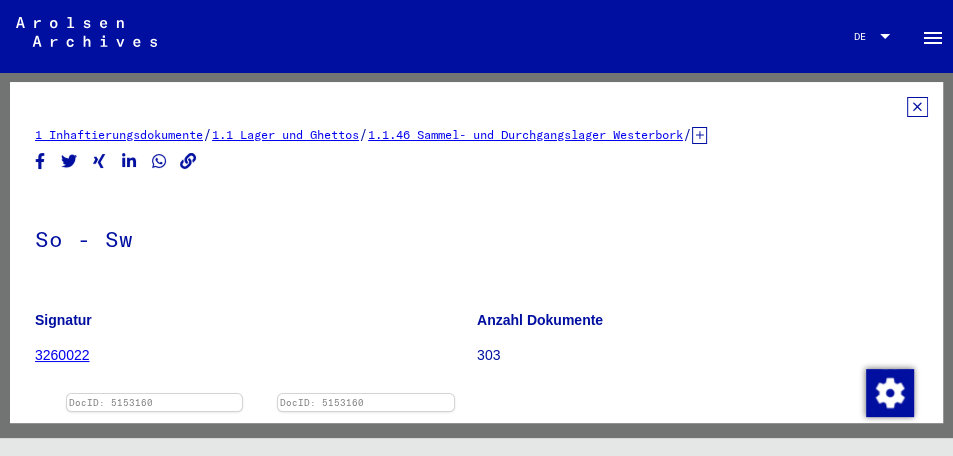 scroll, scrollTop: 0, scrollLeft: 0, axis: both 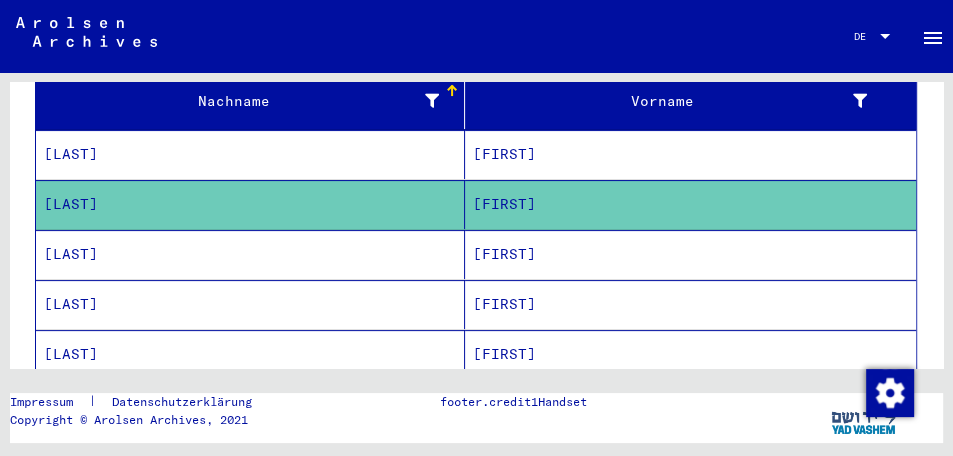 click on "[LAST]" at bounding box center [250, 154] 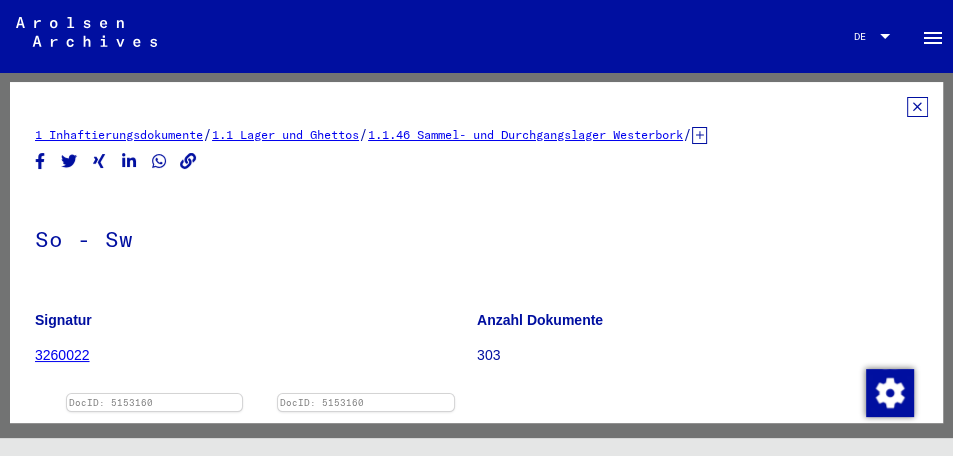 scroll, scrollTop: 0, scrollLeft: 0, axis: both 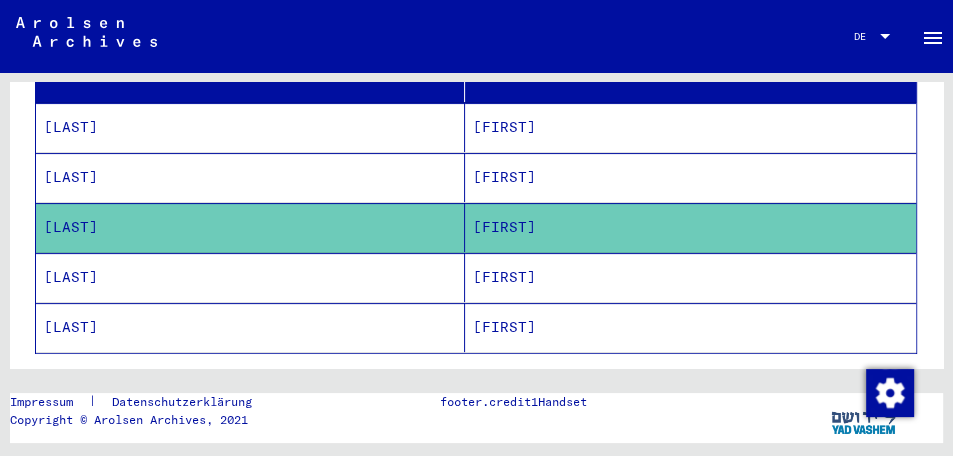 click on "[LAST]" at bounding box center (250, 127) 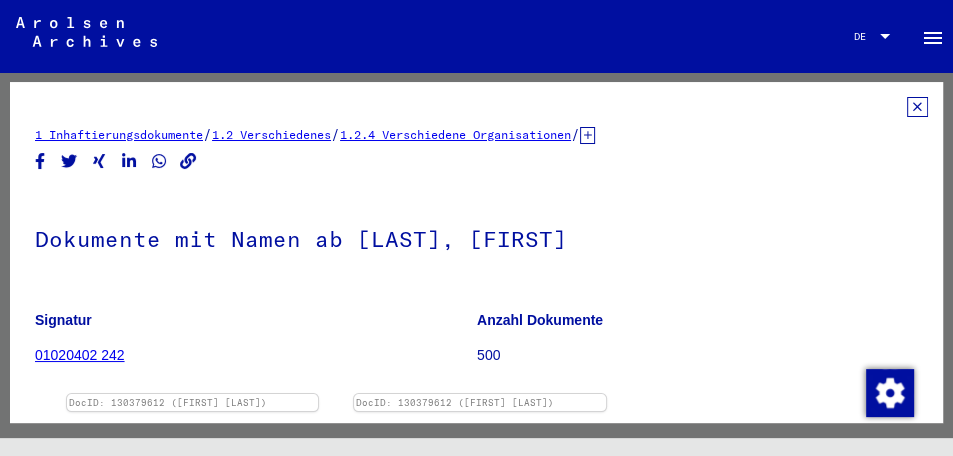 scroll, scrollTop: 0, scrollLeft: 0, axis: both 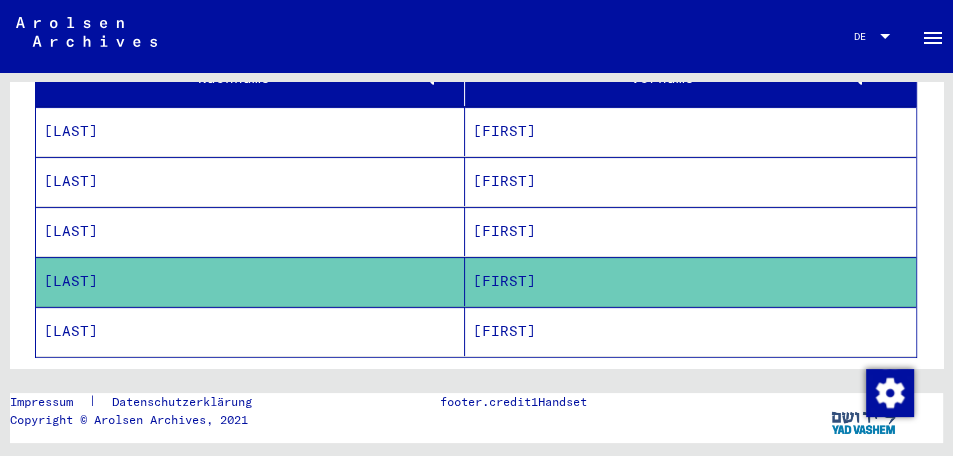 click on "[LAST]" at bounding box center [250, 131] 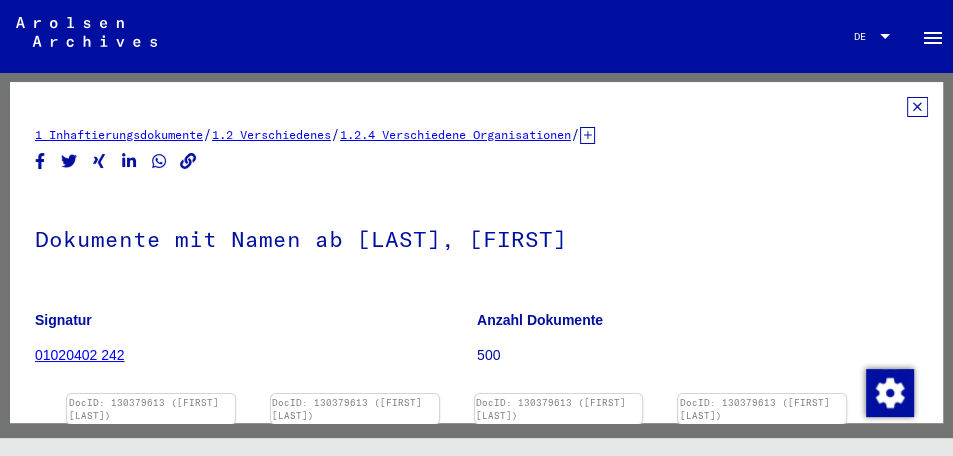 click on "Signatur 01020402 242" at bounding box center [255, 341] 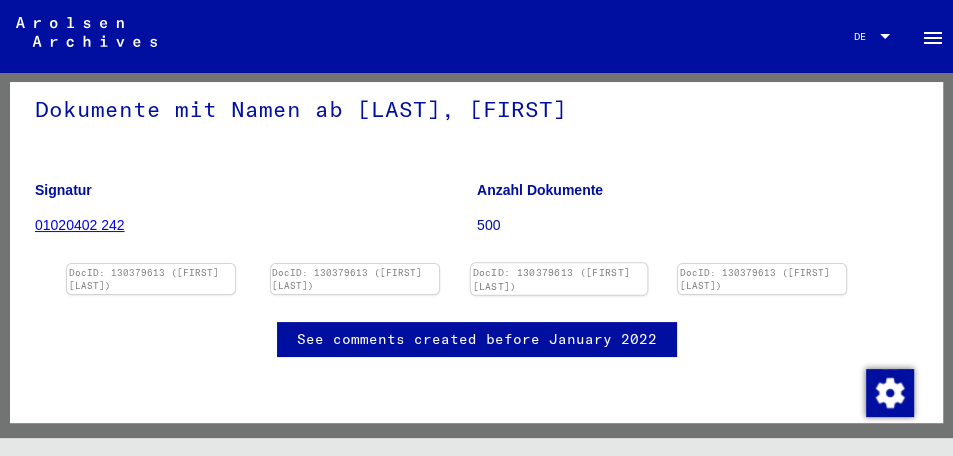 scroll, scrollTop: 213, scrollLeft: 0, axis: vertical 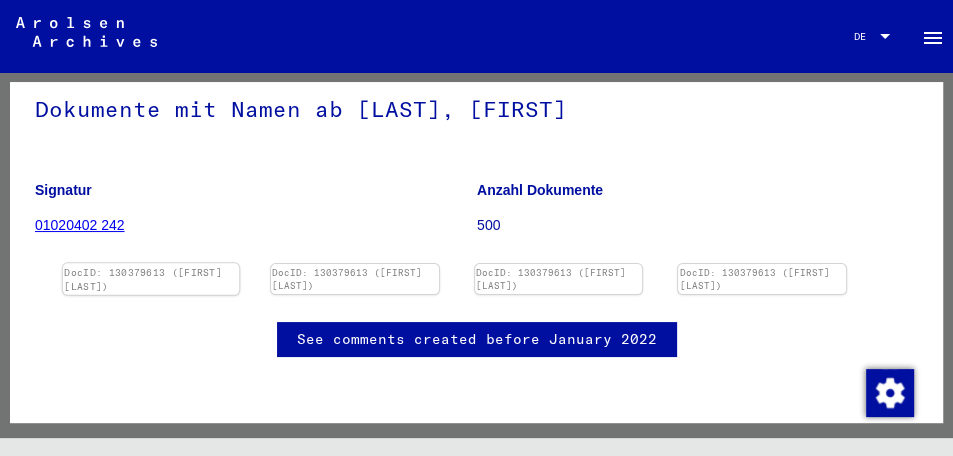 click at bounding box center [151, 263] 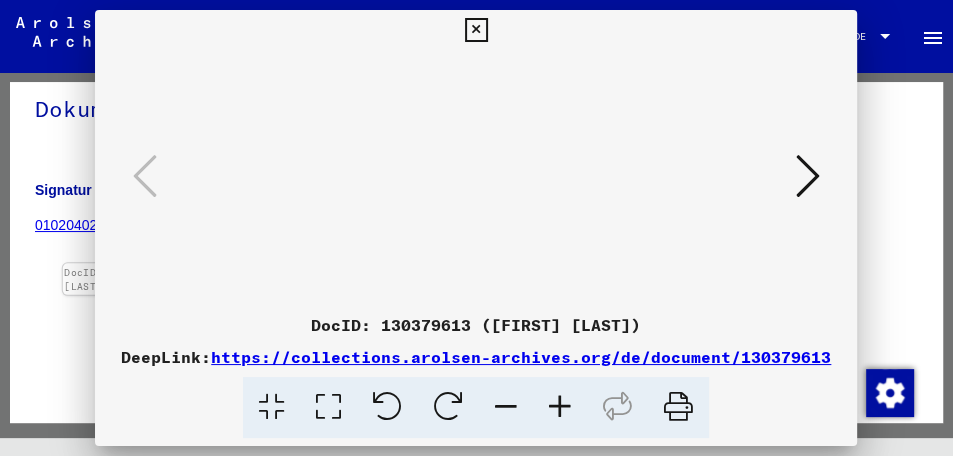click at bounding box center [476, 177] 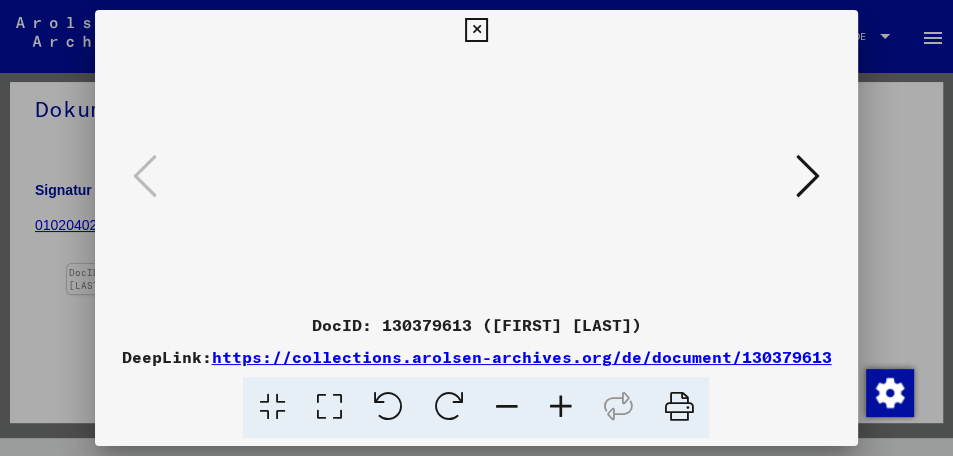 drag, startPoint x: 548, startPoint y: 192, endPoint x: 587, endPoint y: 224, distance: 50.447994 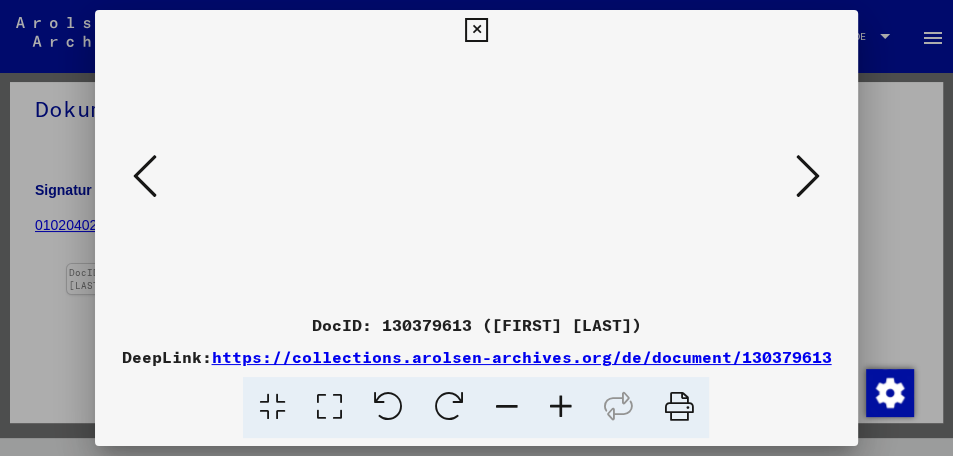 click at bounding box center (808, 176) 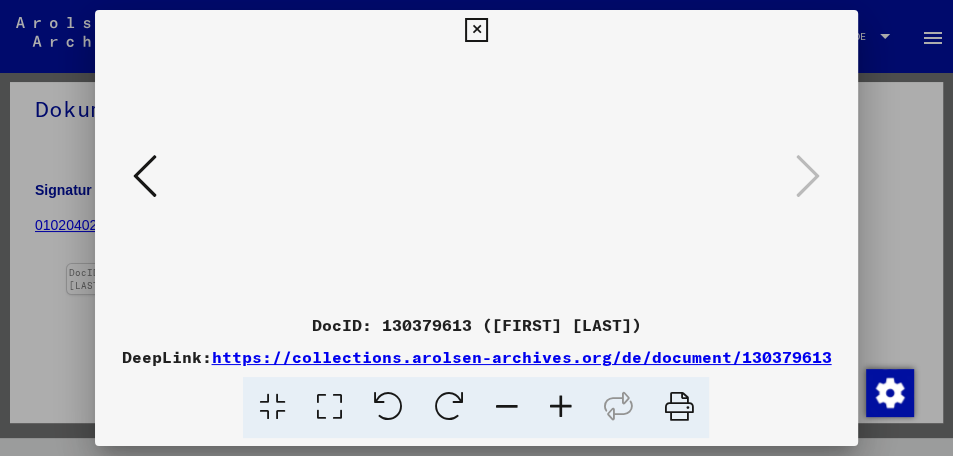 click at bounding box center [145, 176] 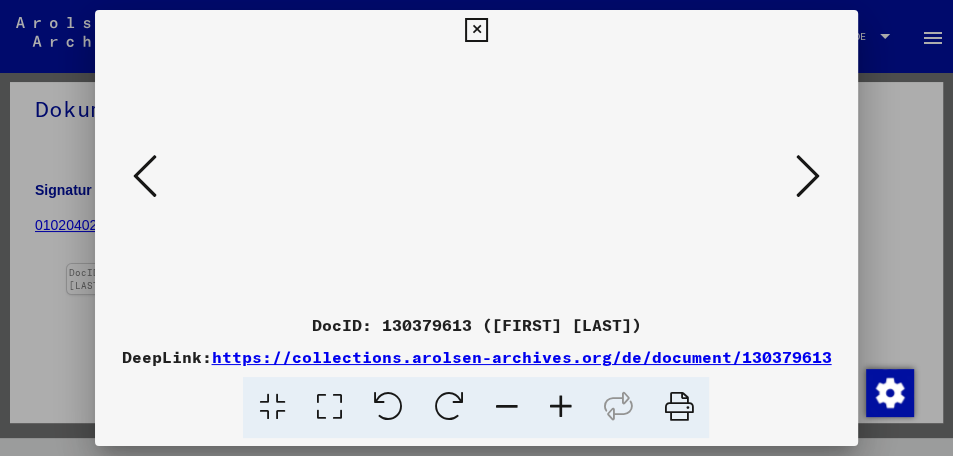 drag, startPoint x: 439, startPoint y: 146, endPoint x: 695, endPoint y: 185, distance: 258.95367 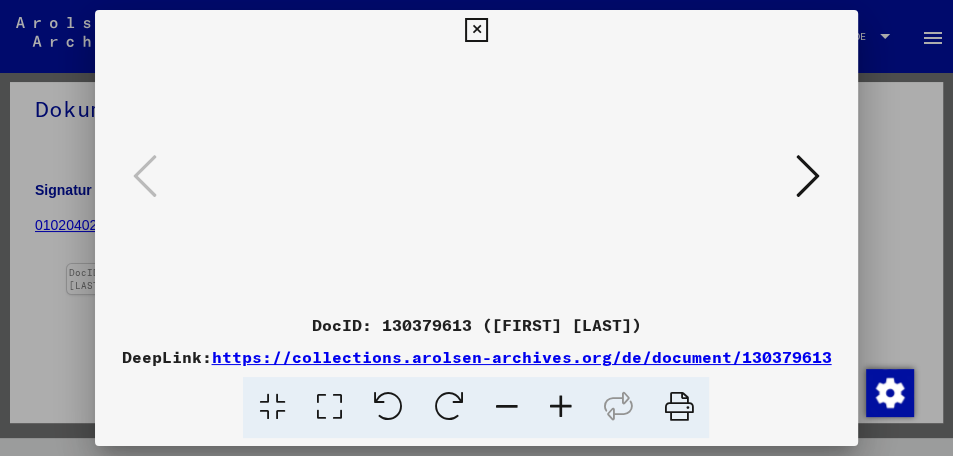 drag, startPoint x: 512, startPoint y: 158, endPoint x: 344, endPoint y: 246, distance: 189.65231 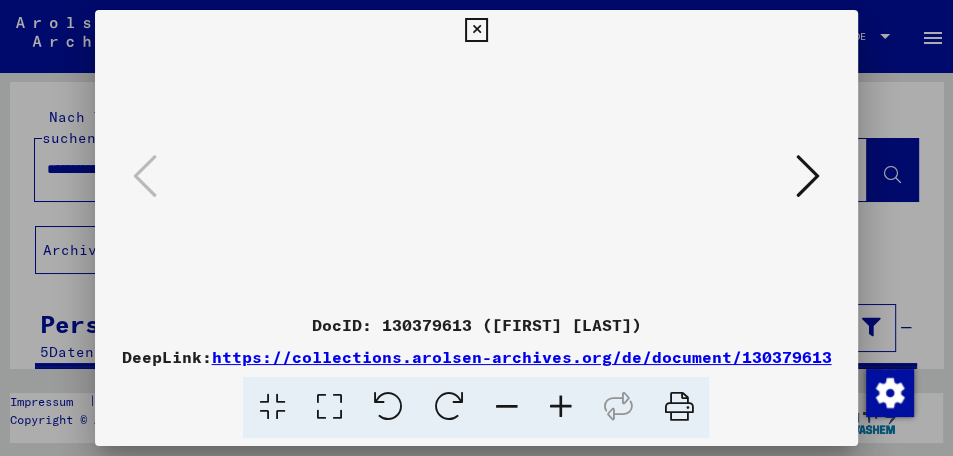 click at bounding box center [808, 176] 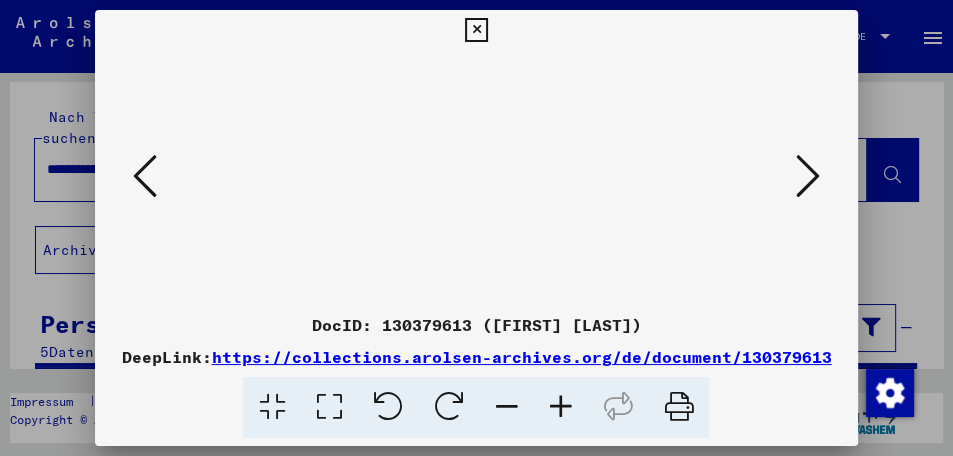 click at bounding box center (808, 176) 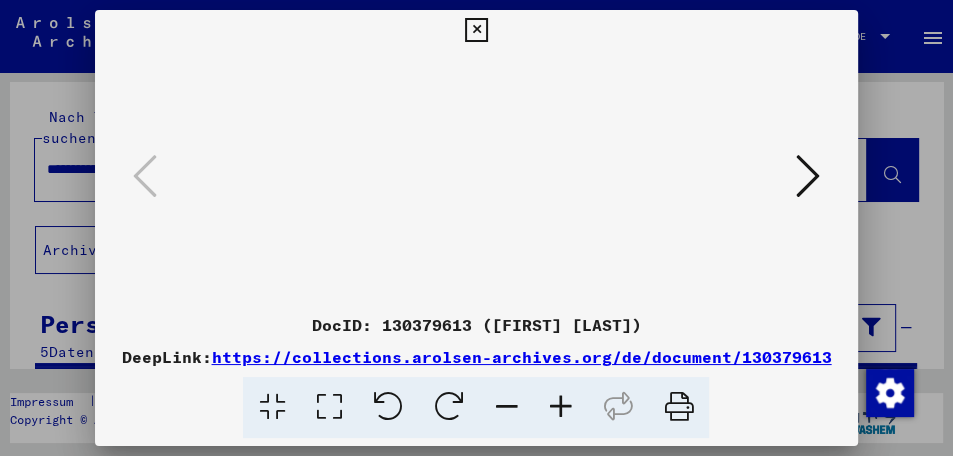 drag, startPoint x: 532, startPoint y: 188, endPoint x: 711, endPoint y: 234, distance: 184.81613 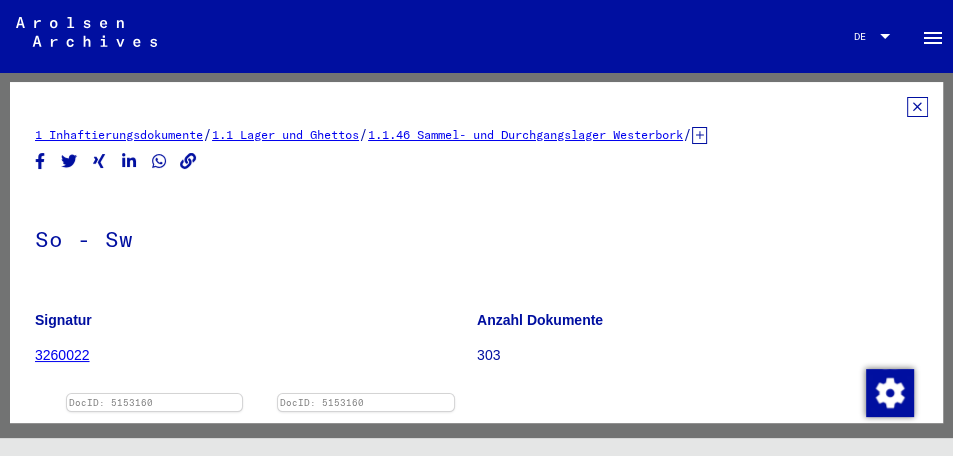 scroll, scrollTop: 0, scrollLeft: 0, axis: both 